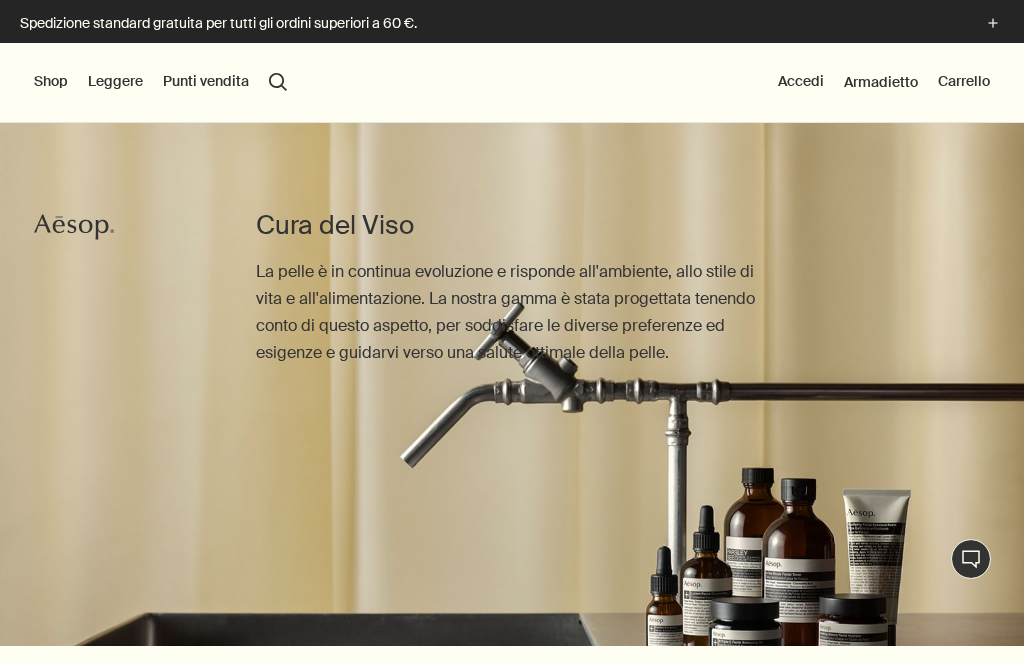scroll, scrollTop: 0, scrollLeft: 0, axis: both 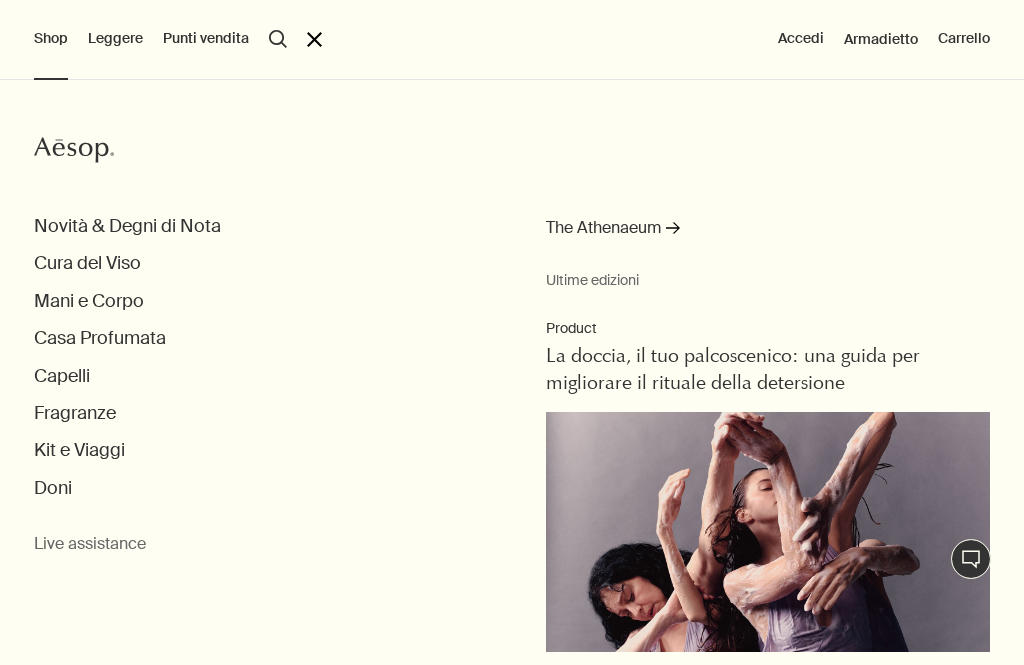 click on "Cura del Viso" at bounding box center [87, 263] 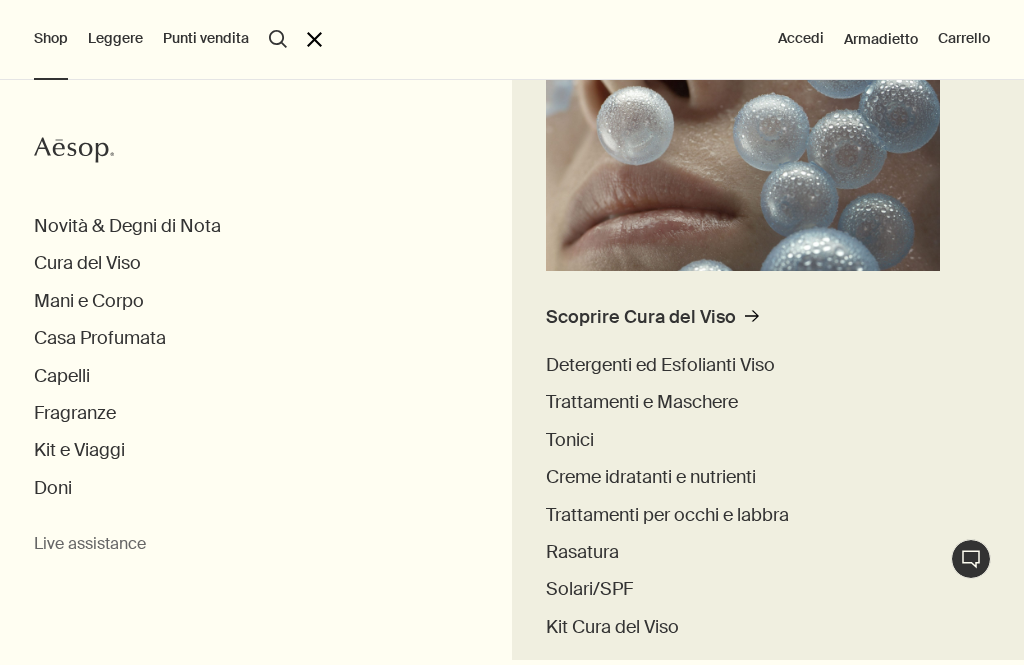 scroll, scrollTop: 307, scrollLeft: 0, axis: vertical 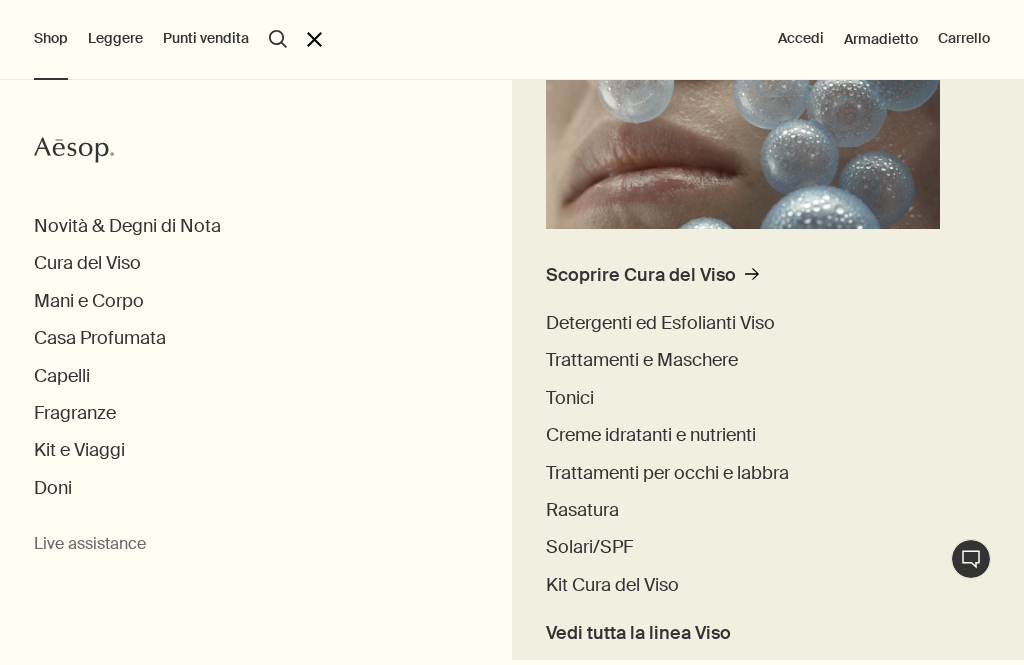 click on "Scoprire Cura del Viso   rightArrow" at bounding box center (652, 281) 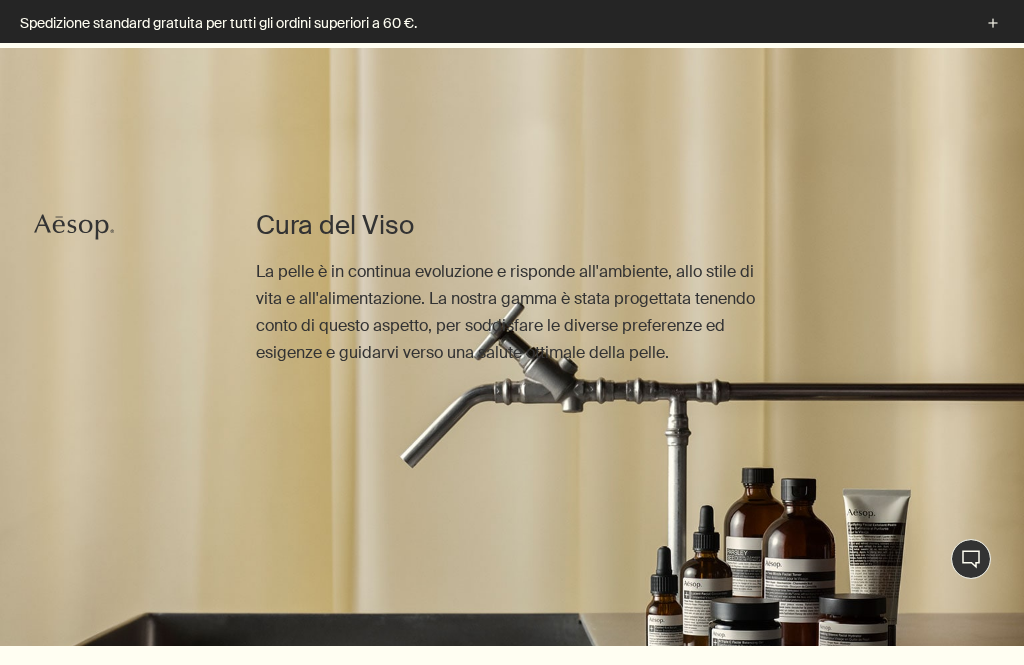 scroll, scrollTop: 683, scrollLeft: 0, axis: vertical 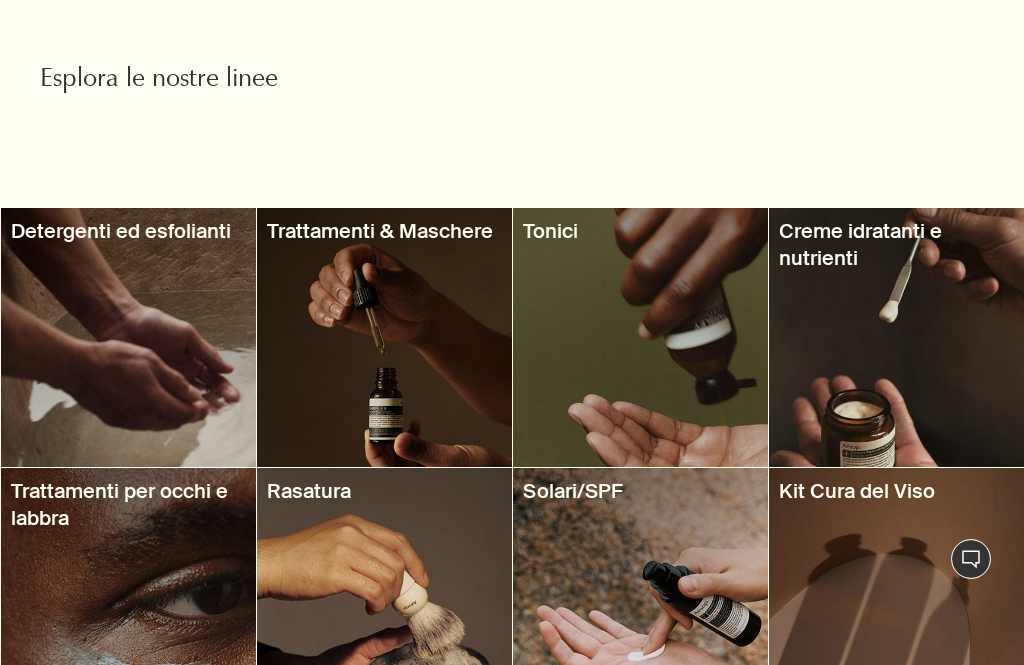 click at bounding box center (896, 337) 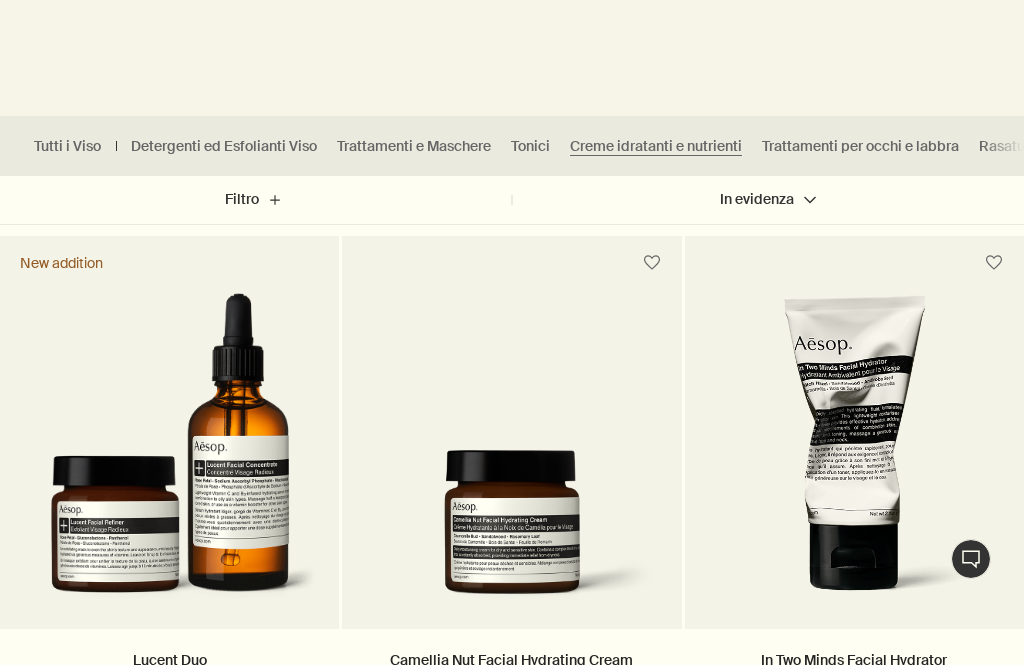 scroll, scrollTop: 507, scrollLeft: 0, axis: vertical 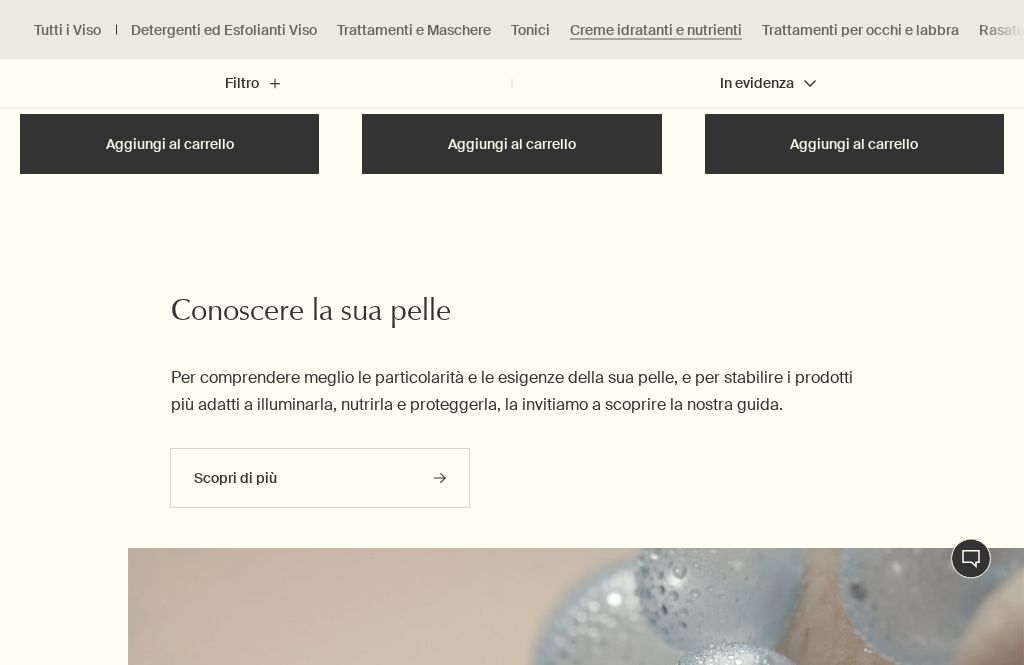 click on "rightArrow" 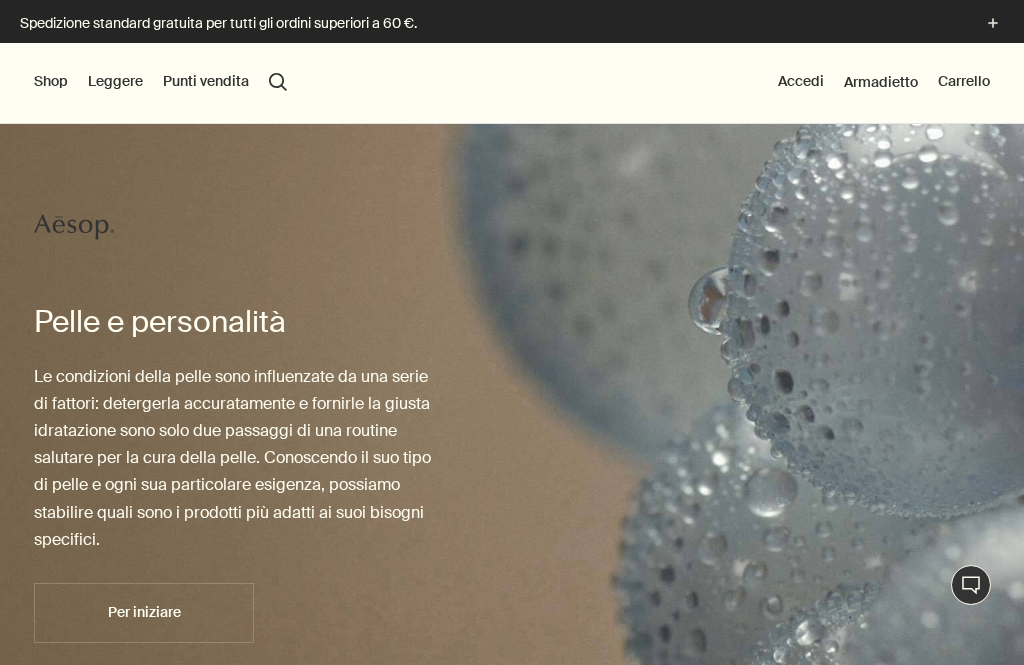 scroll, scrollTop: 0, scrollLeft: 0, axis: both 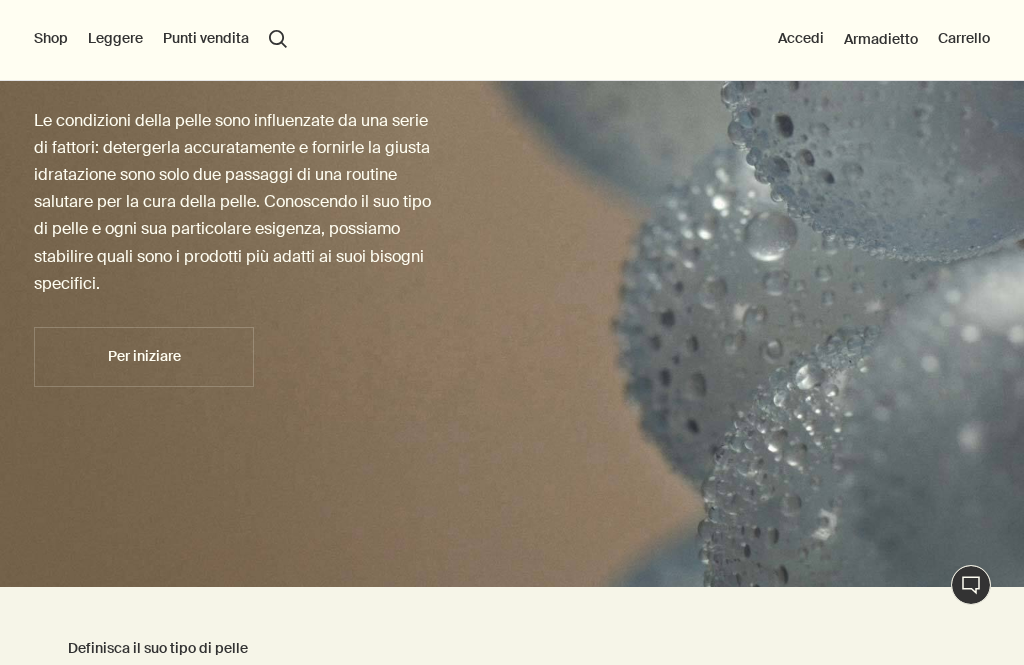 click on "Per iniziare" at bounding box center (144, 357) 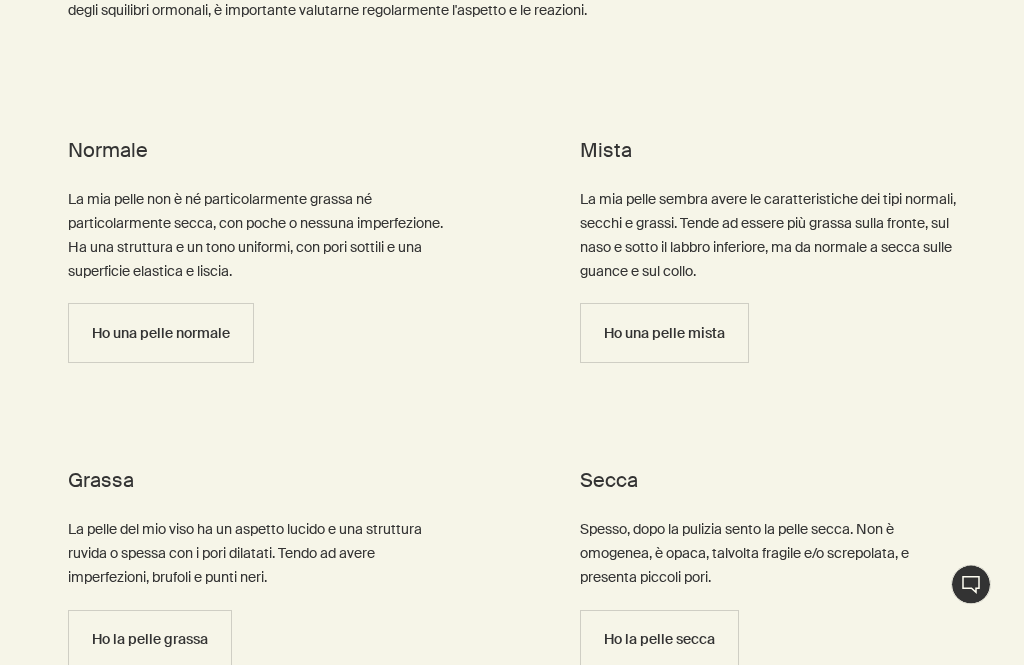scroll, scrollTop: 1061, scrollLeft: 0, axis: vertical 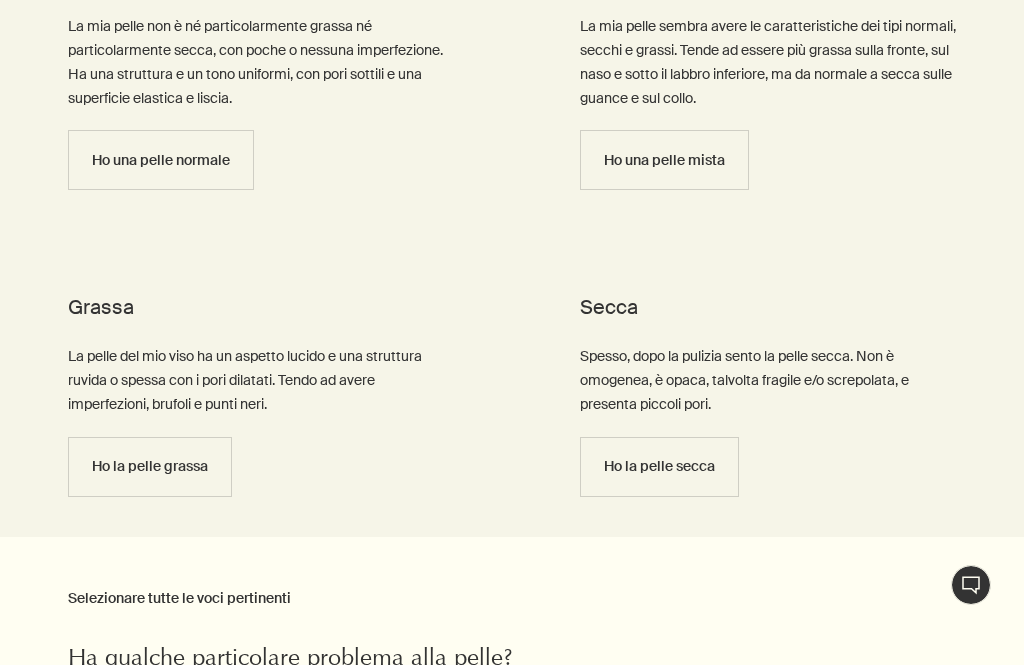 click on "Ho la pelle secca" at bounding box center [659, 466] 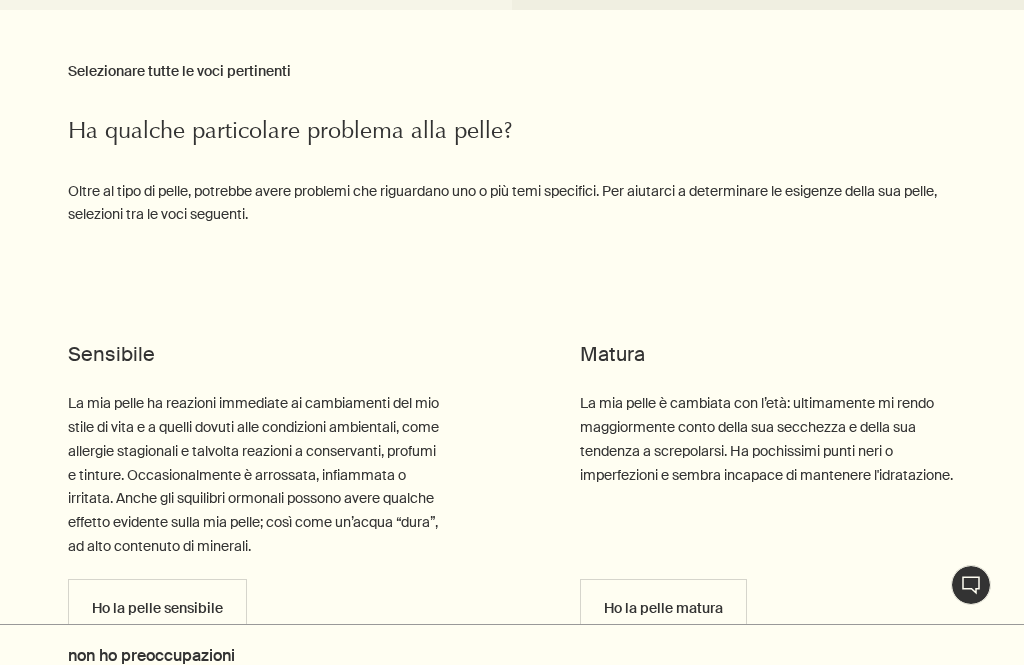 scroll, scrollTop: 1762, scrollLeft: 0, axis: vertical 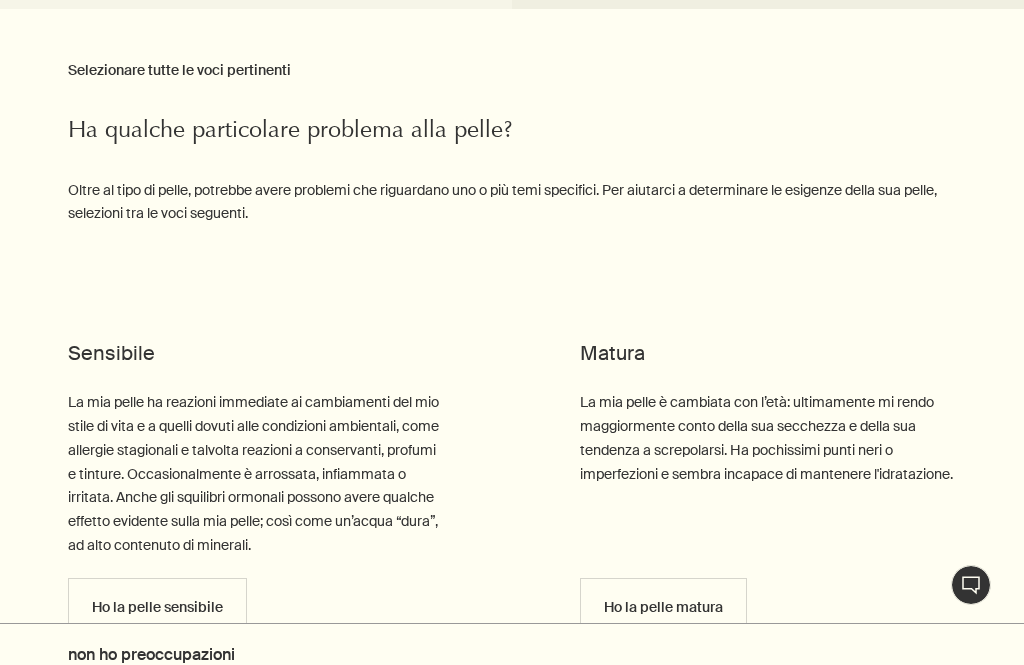 click on "Ho la pelle matura" at bounding box center [663, 607] 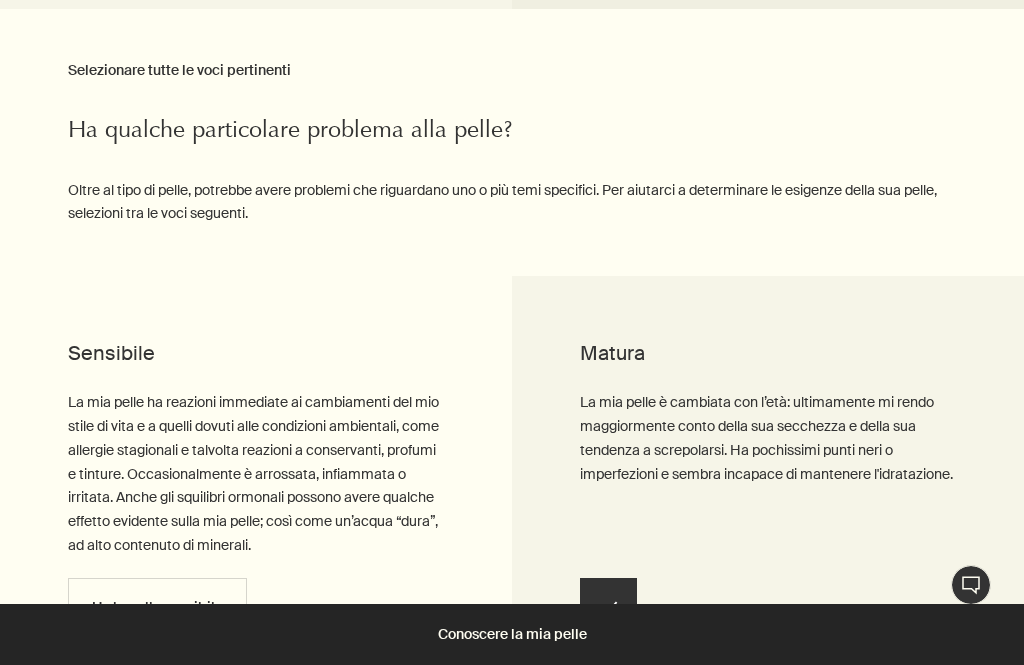 click on "Ho la pelle sensibile" at bounding box center (157, 607) 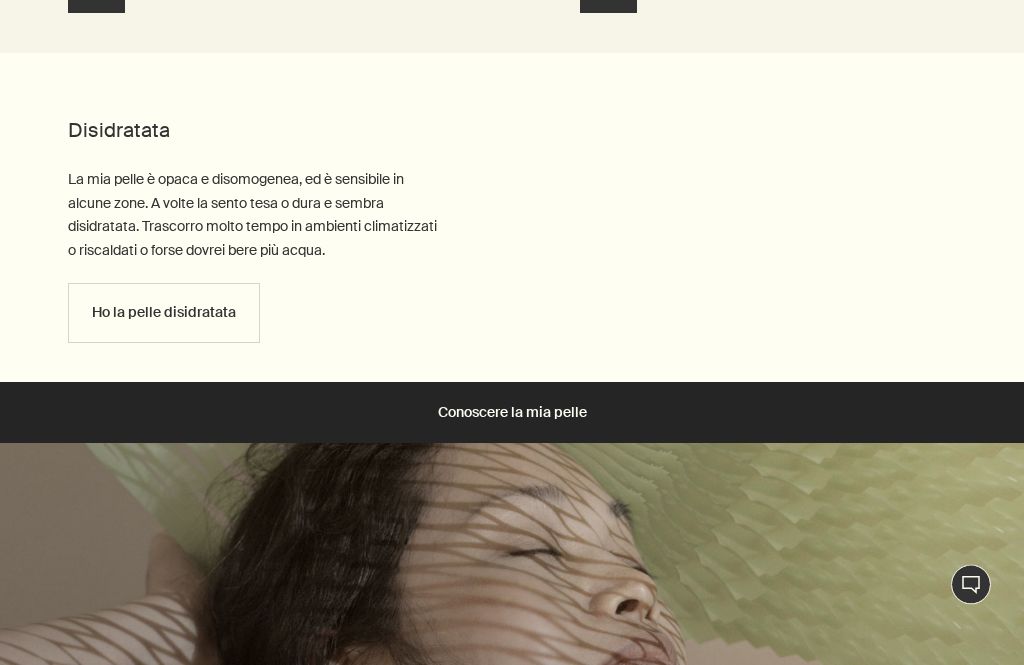 scroll, scrollTop: 2387, scrollLeft: 0, axis: vertical 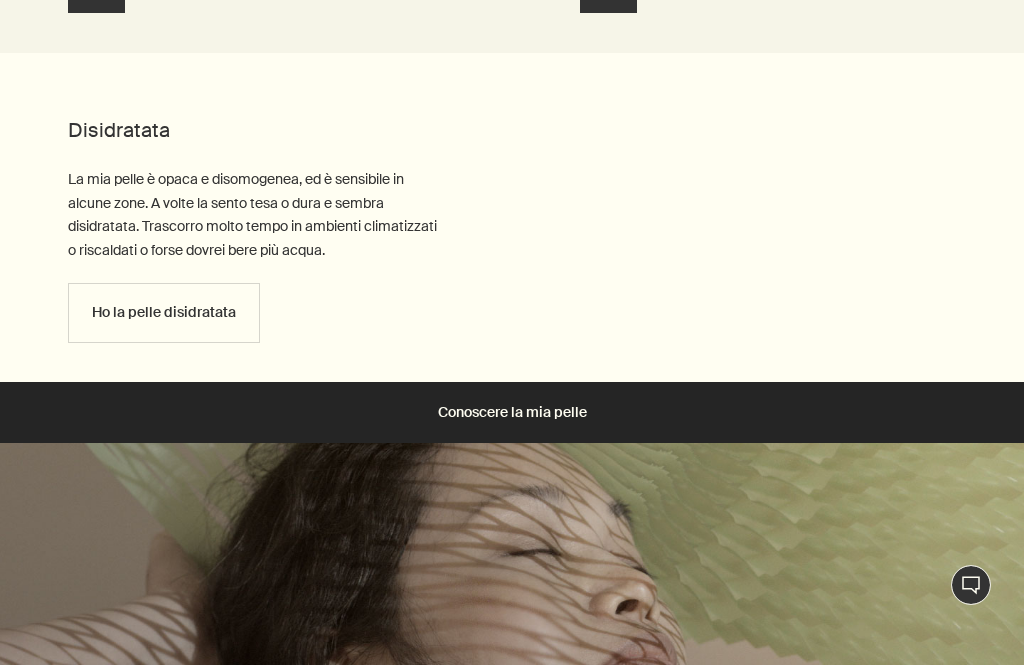 click on "Ho la pelle disidratata" at bounding box center [164, 312] 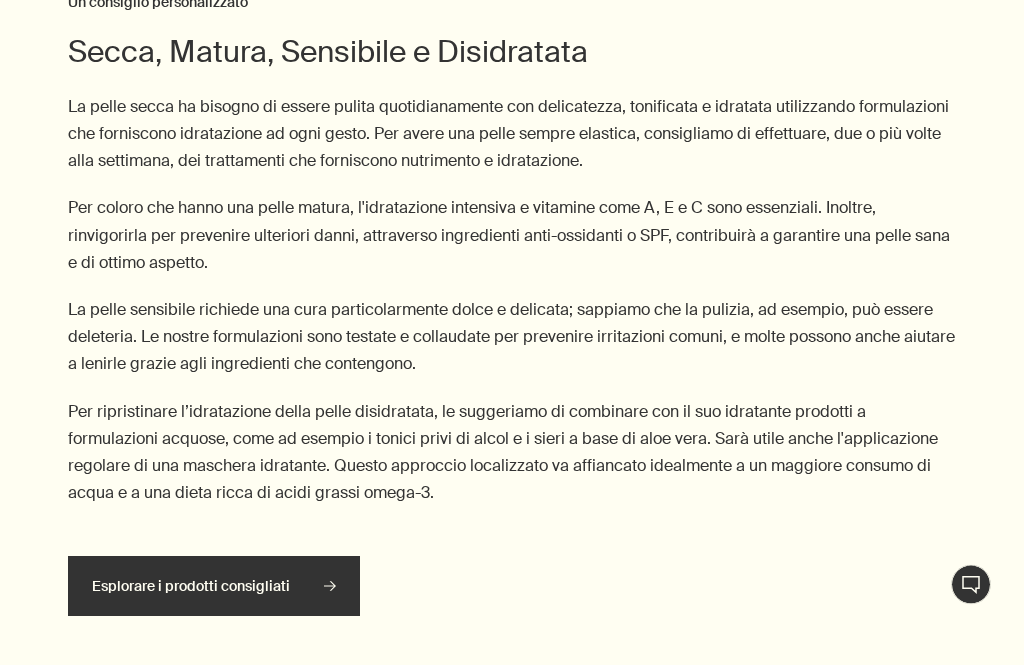 scroll, scrollTop: 3330, scrollLeft: 0, axis: vertical 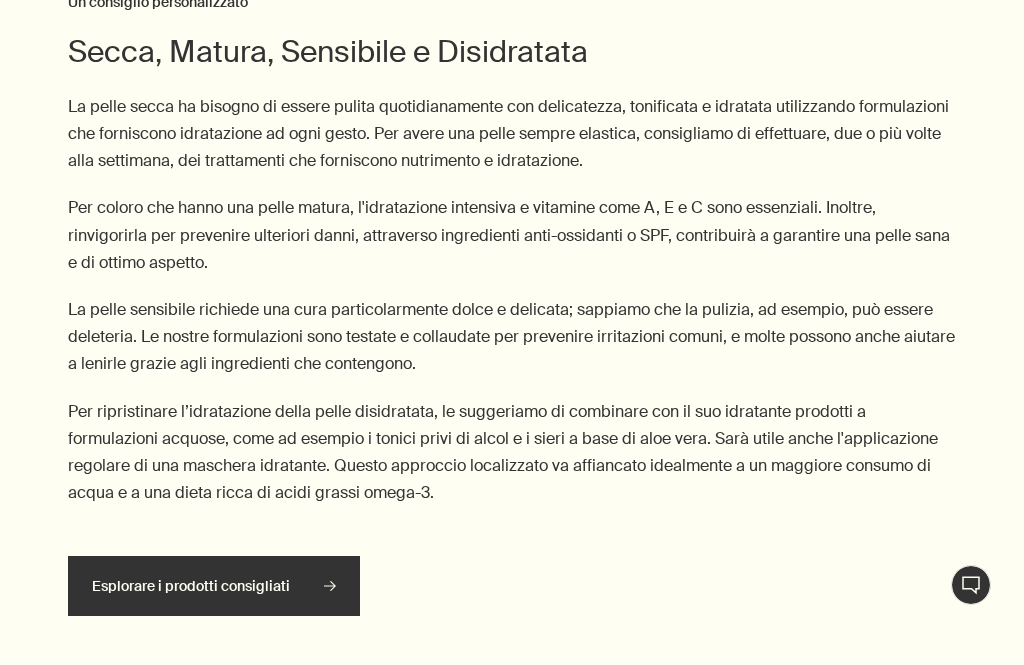 click on "Esplorare i prodotti consigliati" at bounding box center (214, 586) 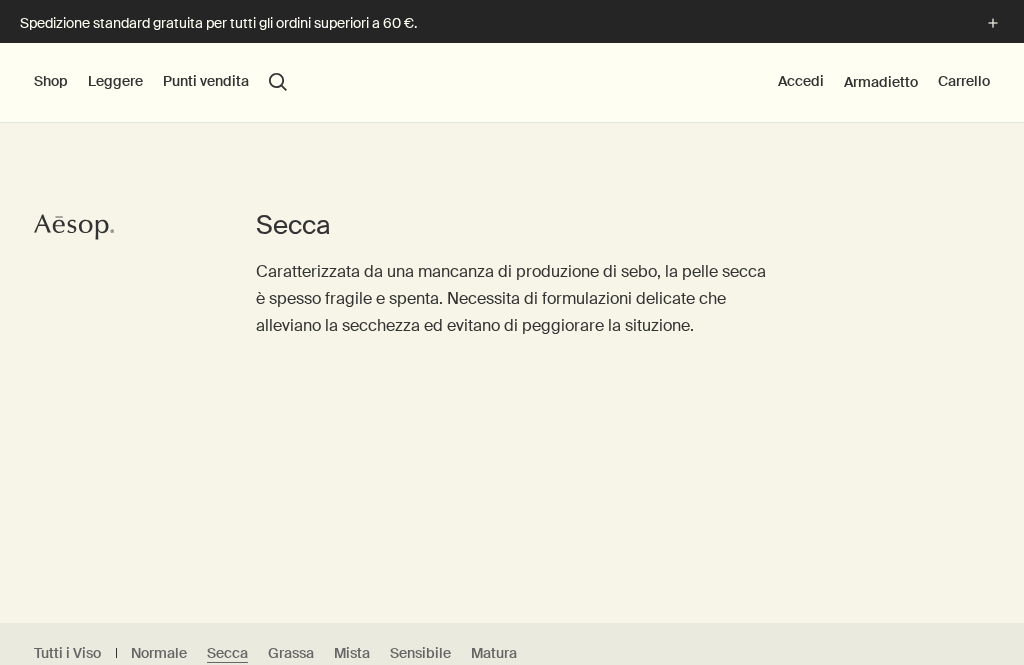 scroll, scrollTop: 422, scrollLeft: 0, axis: vertical 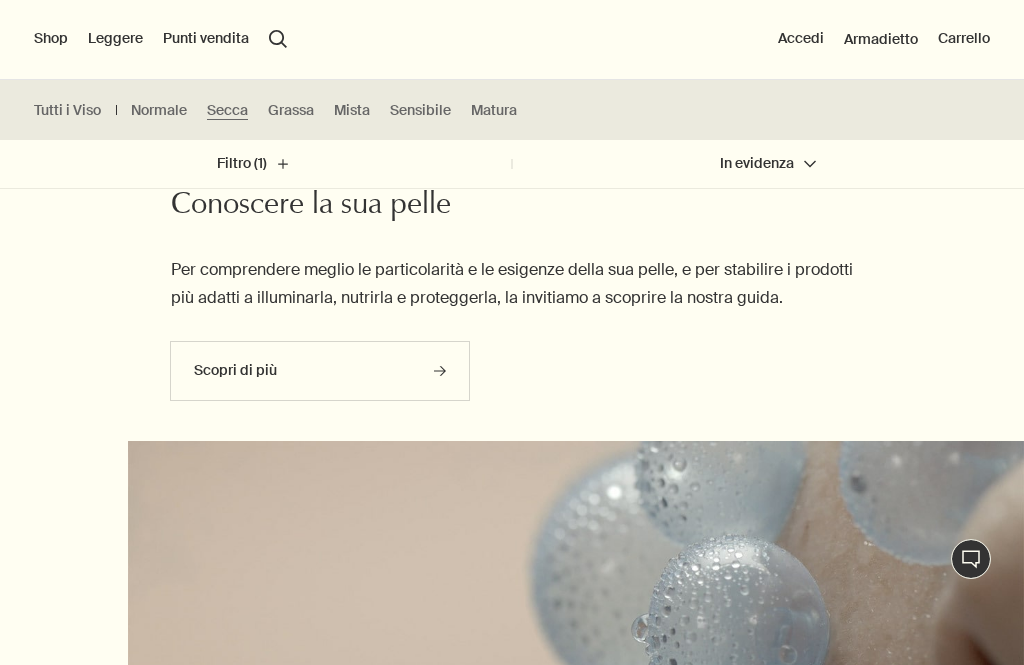 click on "Scopri di più   rightArrow" at bounding box center [320, 371] 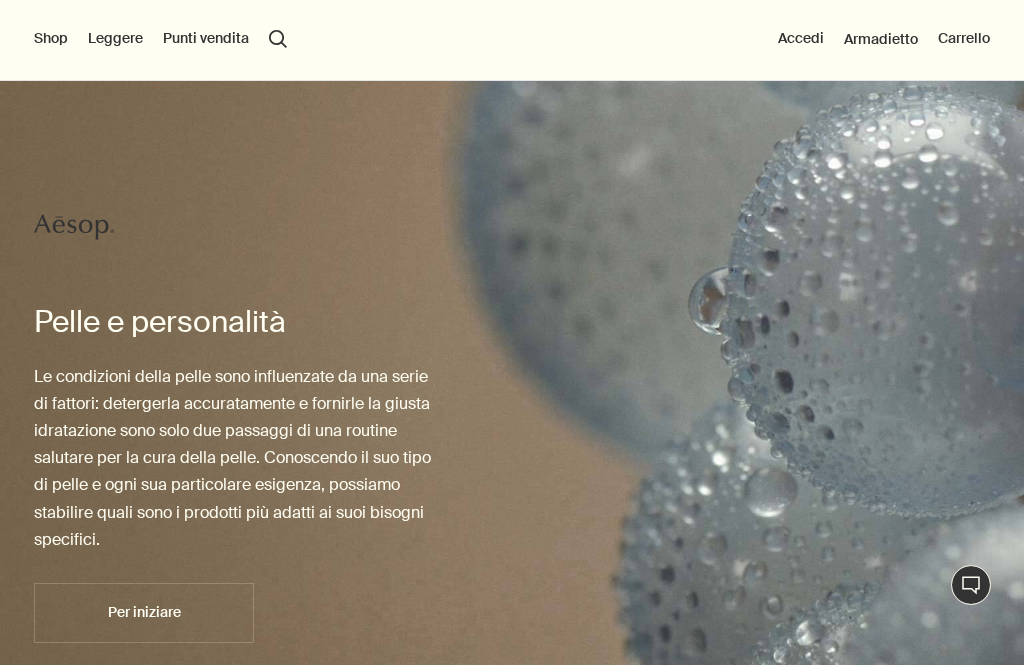 scroll, scrollTop: 0, scrollLeft: 0, axis: both 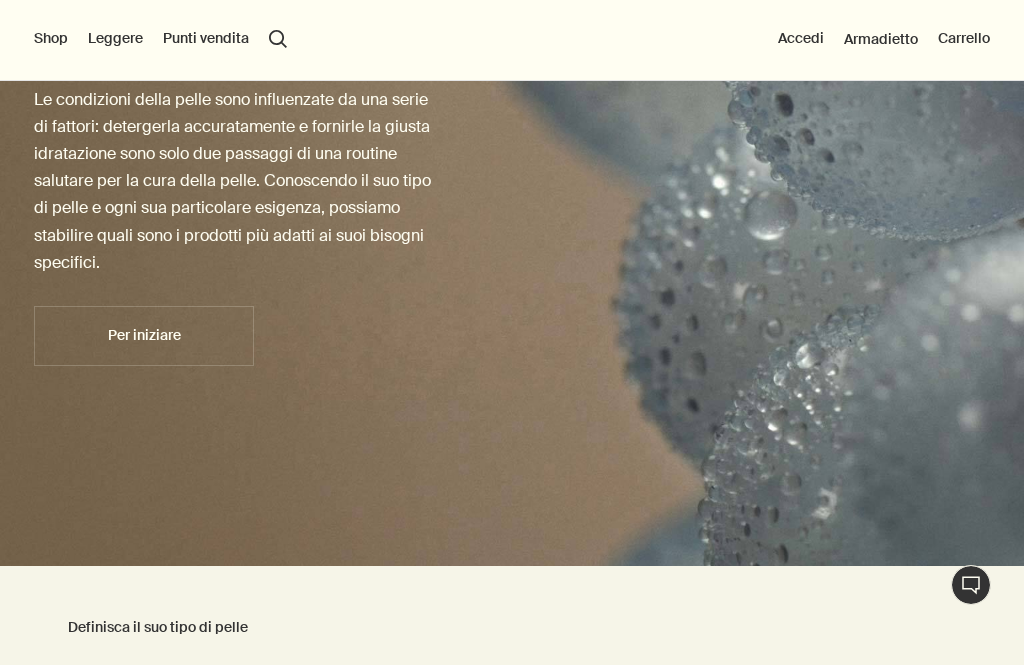 click on "Per iniziare" at bounding box center (144, 335) 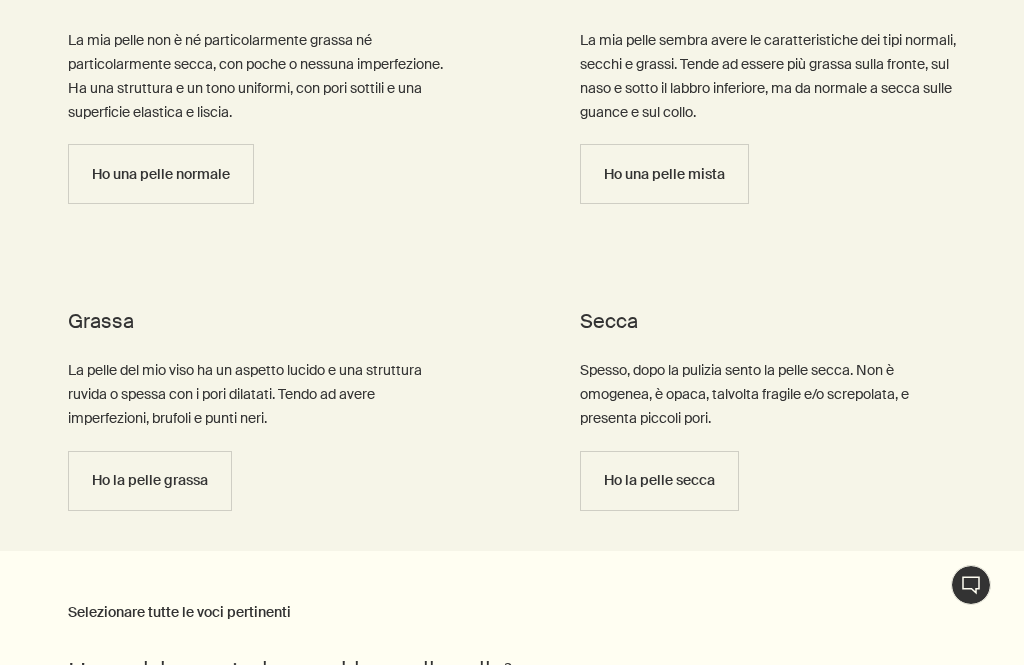 scroll, scrollTop: 1250, scrollLeft: 0, axis: vertical 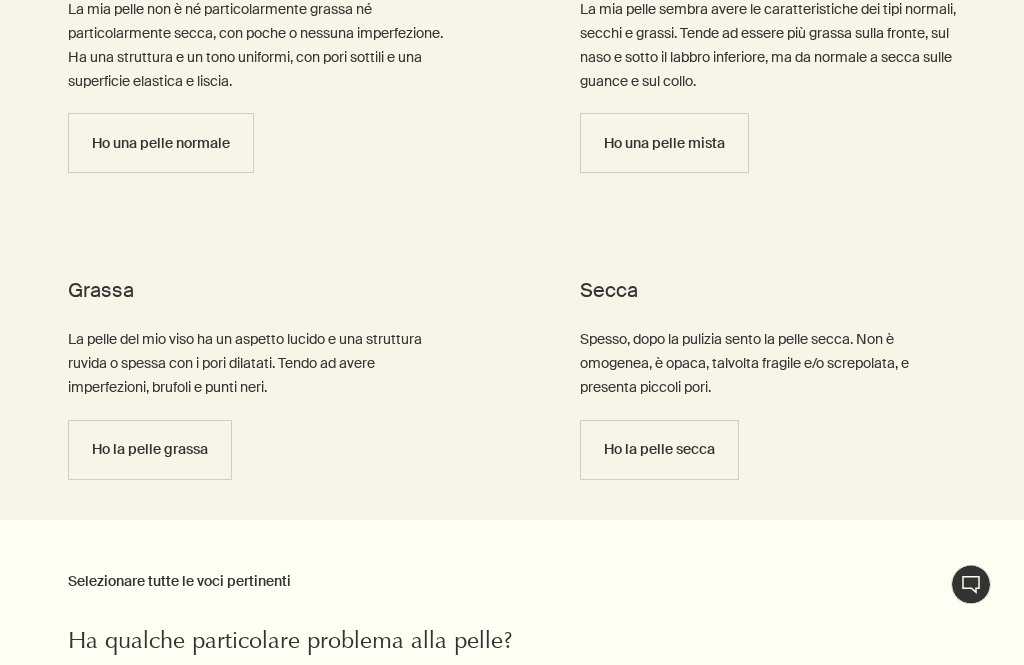 click on "Ho la pelle secca" at bounding box center [659, 450] 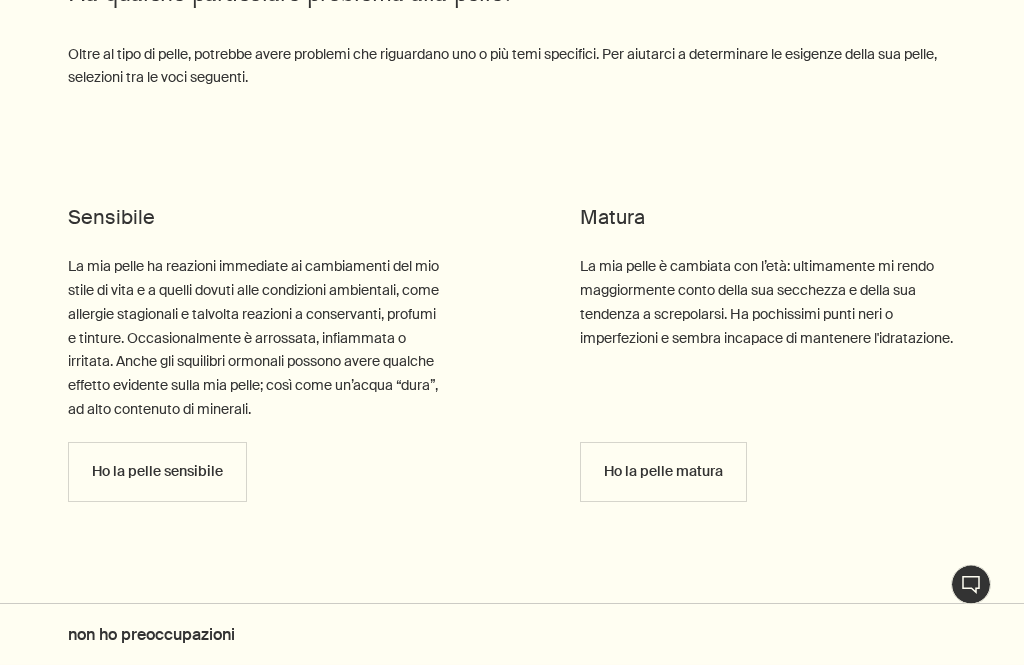 scroll, scrollTop: 1936, scrollLeft: 0, axis: vertical 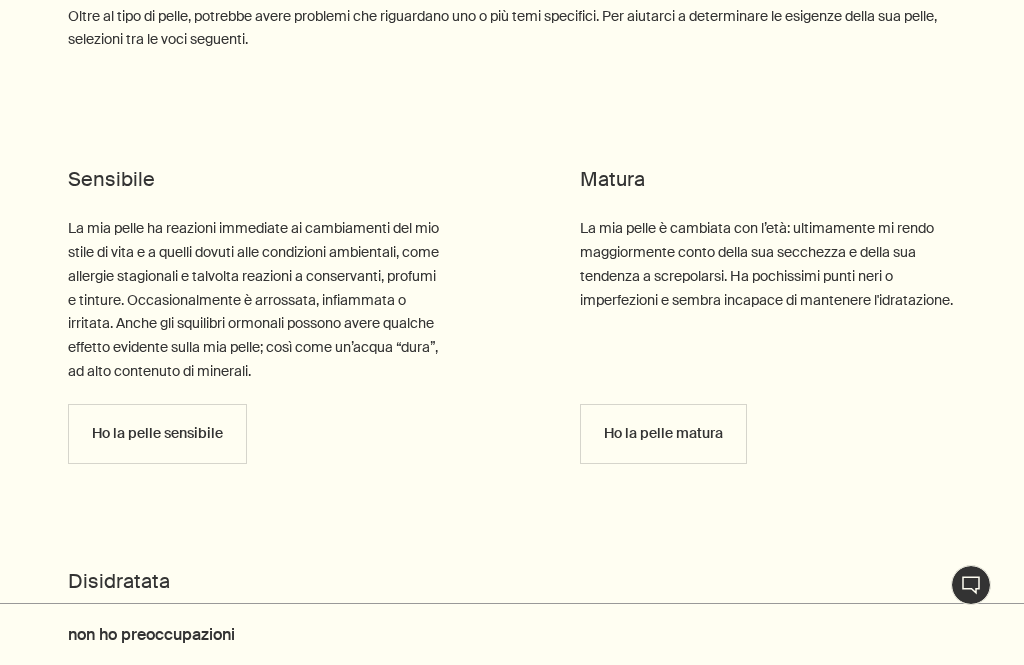 click on "Ho la pelle matura" at bounding box center (663, 433) 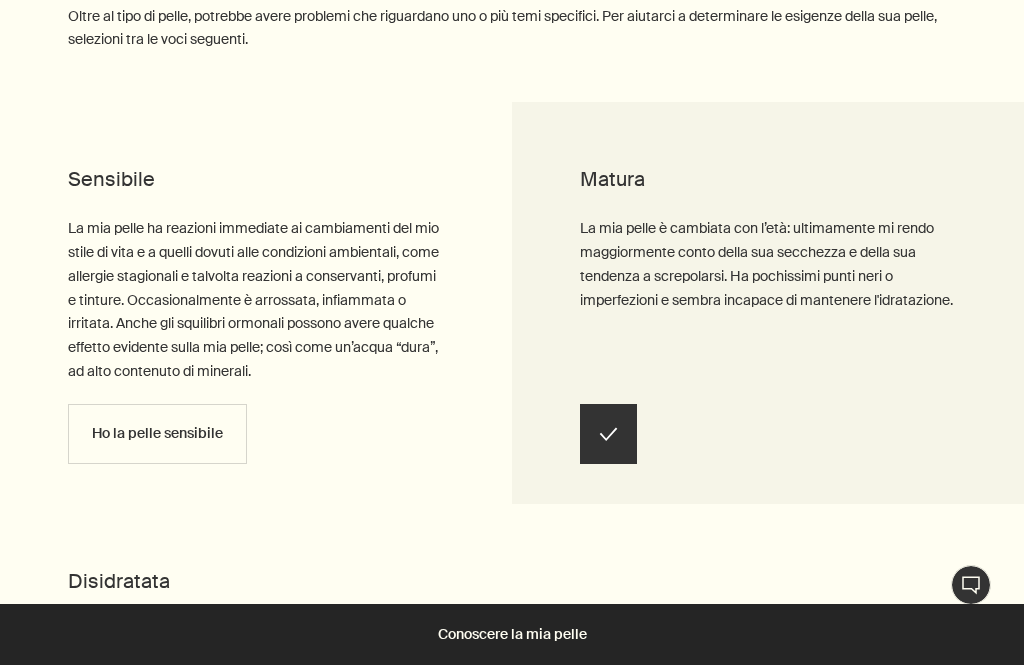 click on "Ho la pelle sensibile" at bounding box center [157, 434] 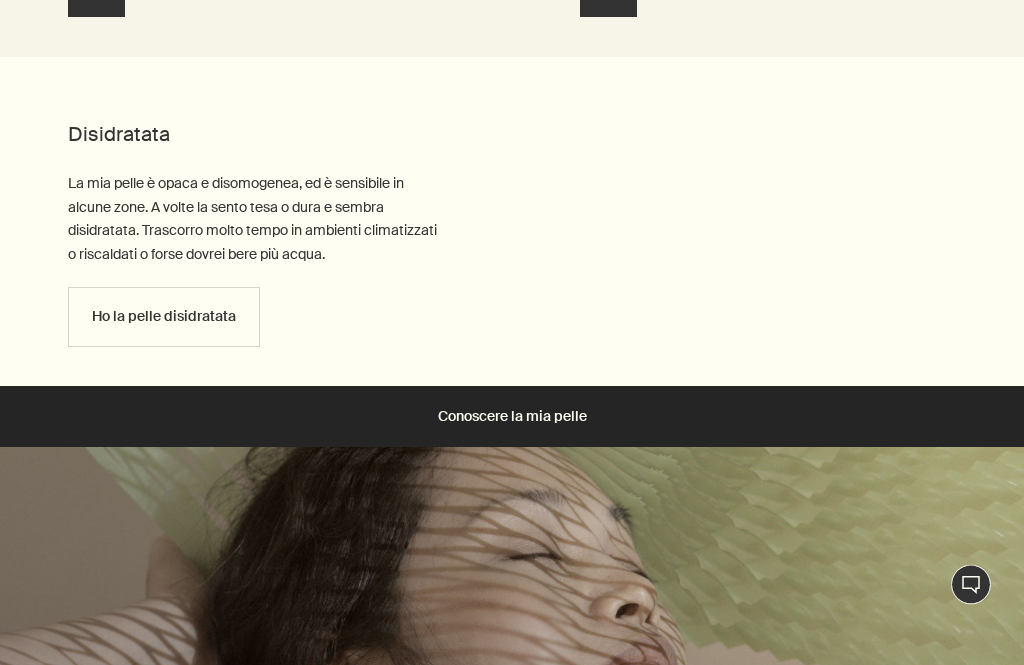 scroll, scrollTop: 2384, scrollLeft: 0, axis: vertical 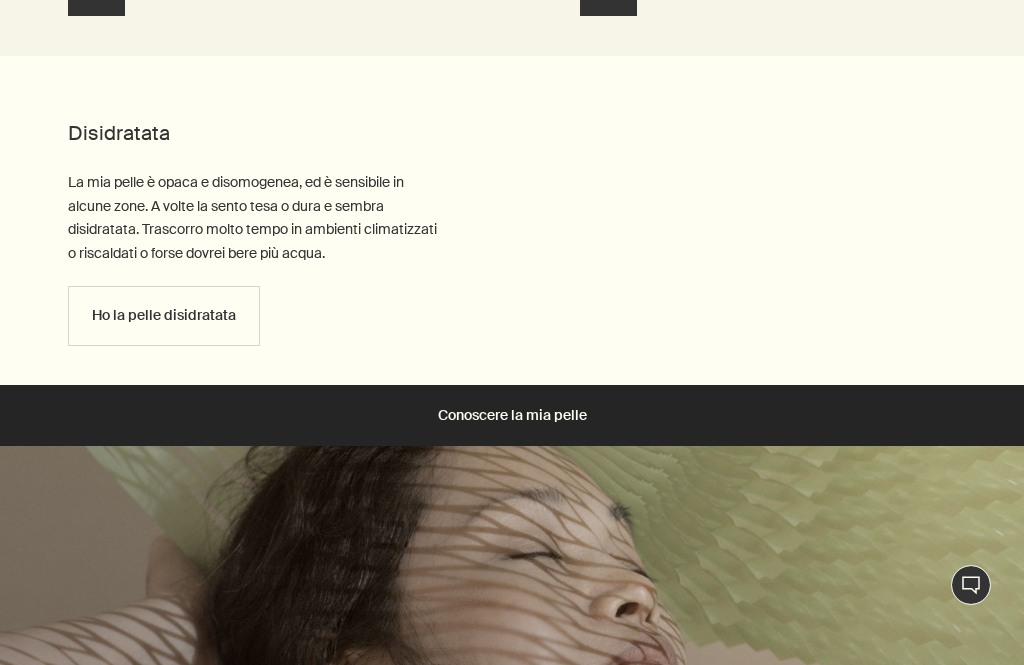 click on "Conoscere la mia pelle" at bounding box center (512, 415) 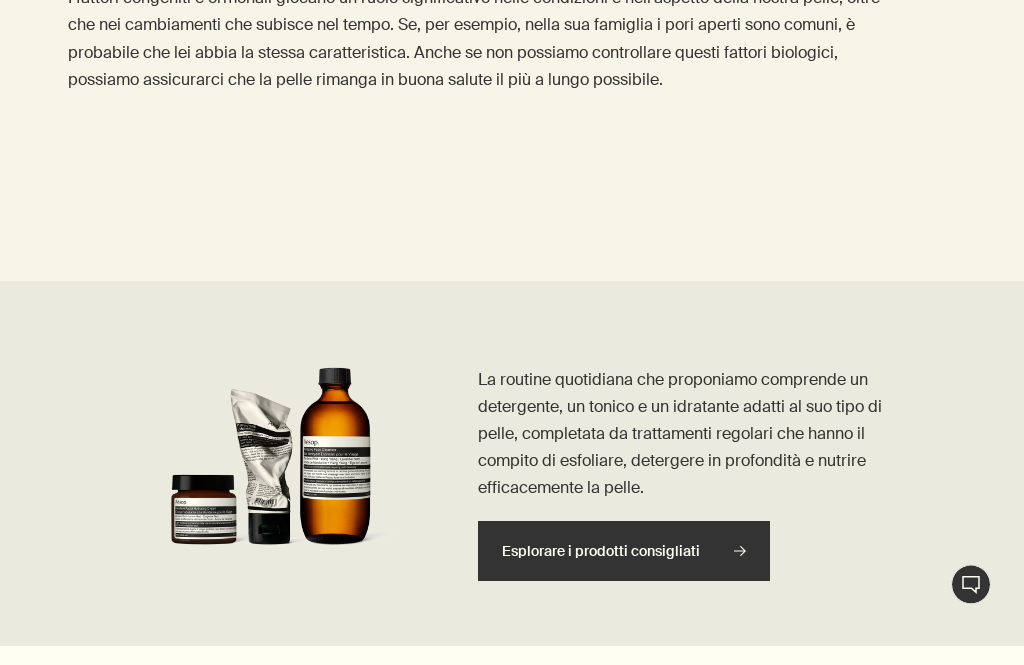 scroll, scrollTop: 5187, scrollLeft: 0, axis: vertical 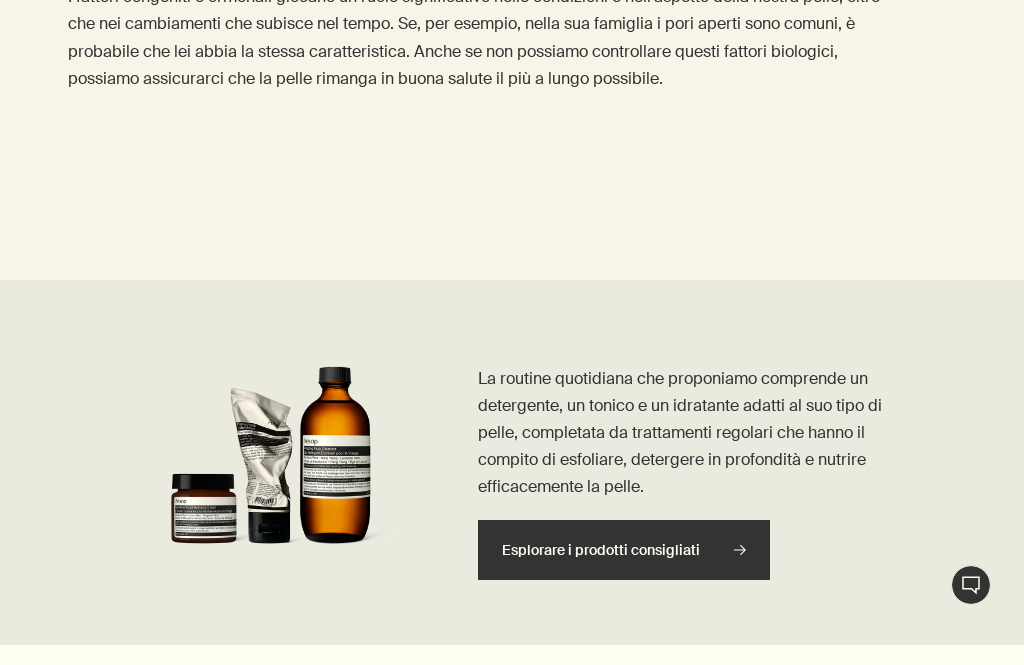 click on "Esplorare i prodotti consigliati" at bounding box center (624, 550) 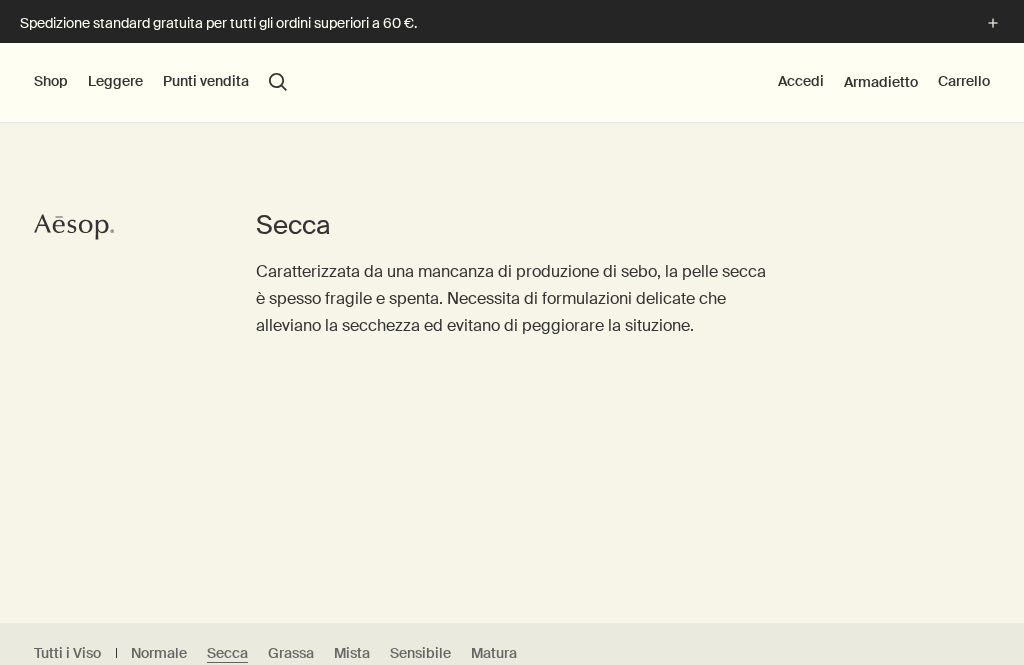 scroll, scrollTop: 0, scrollLeft: 0, axis: both 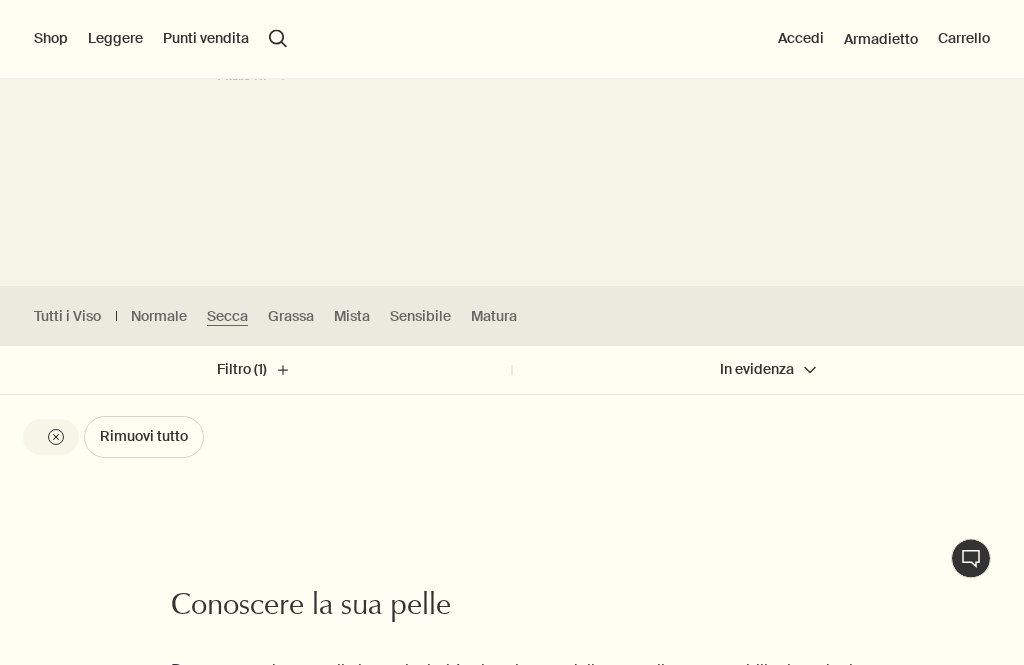 click on "Secca" at bounding box center [227, 317] 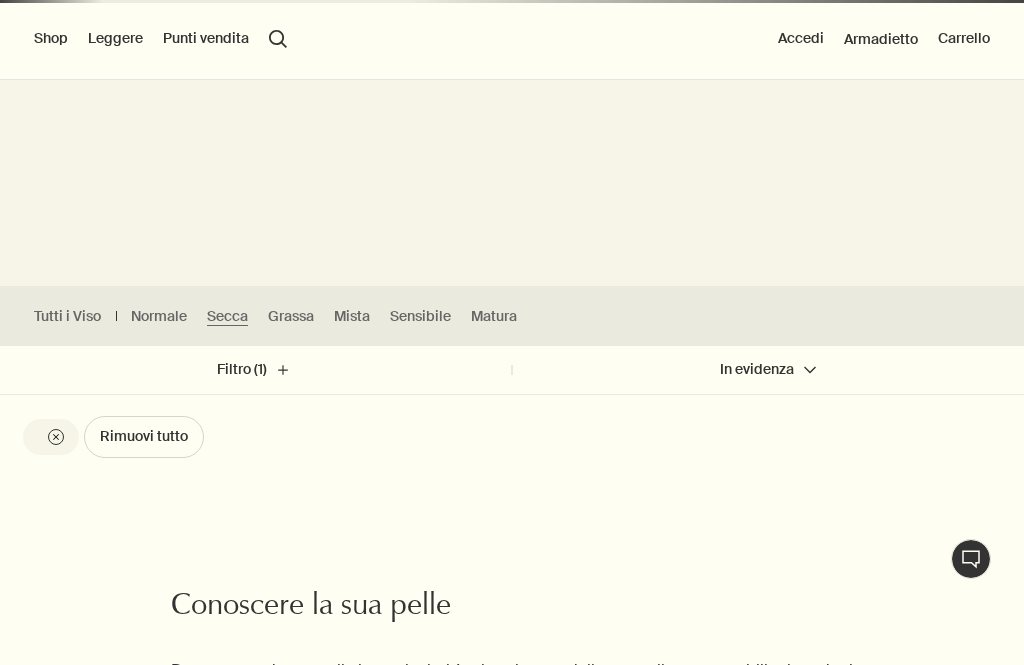 click on "Sensibile" at bounding box center [420, 316] 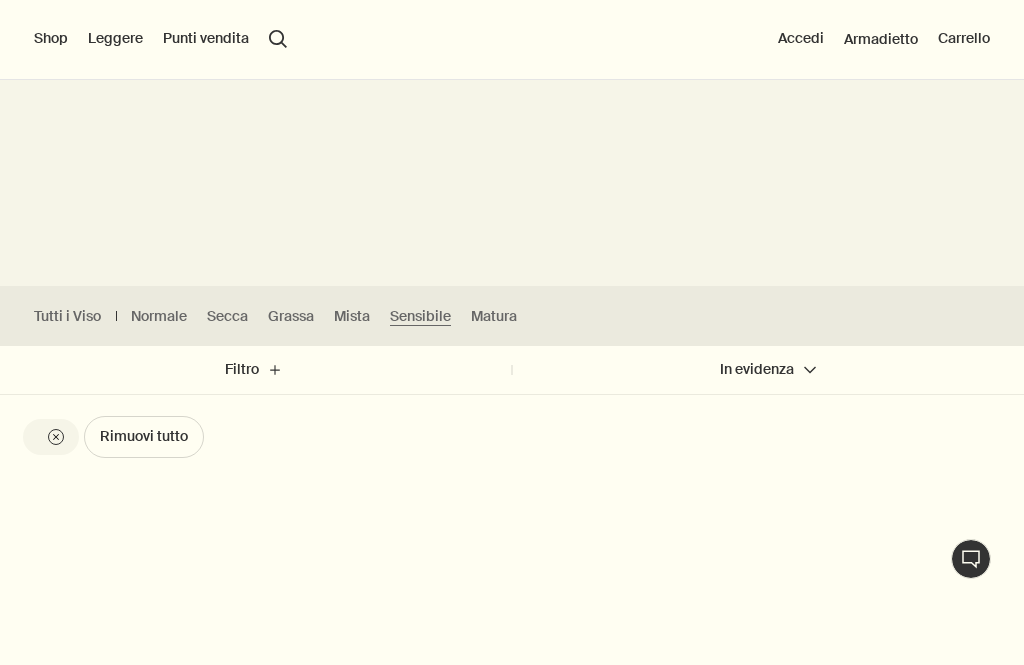 click on "Matura" at bounding box center [494, 316] 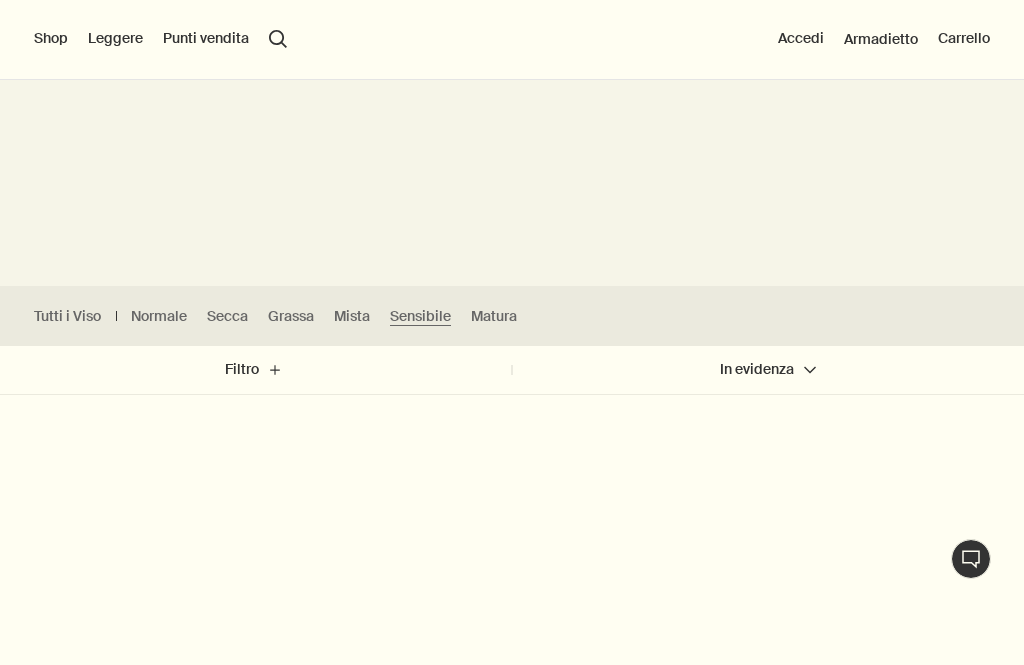 scroll, scrollTop: 0, scrollLeft: 0, axis: both 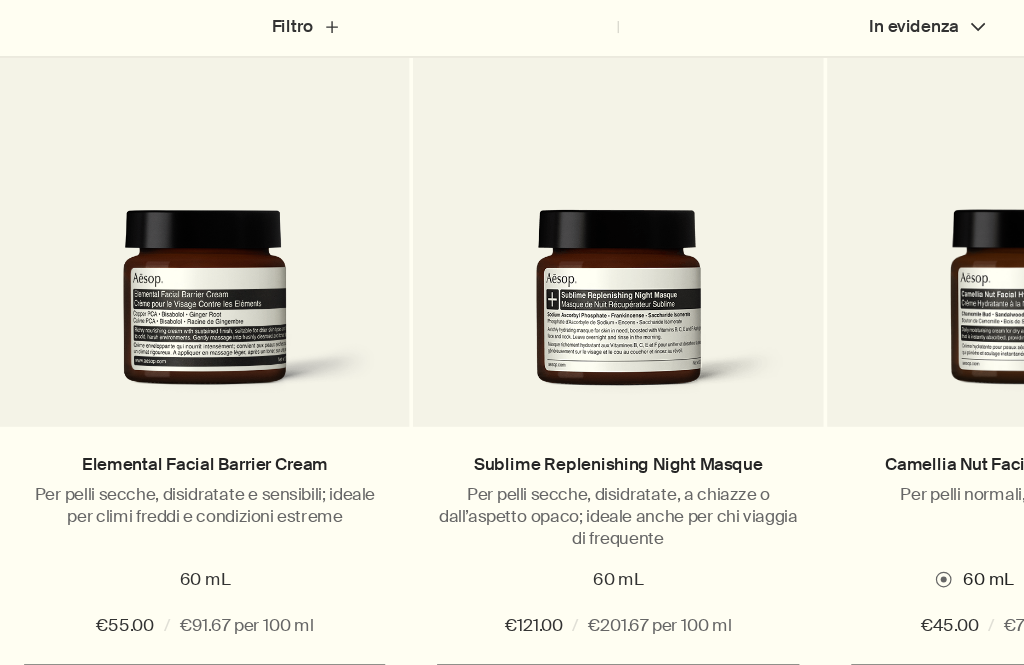 click at bounding box center (169, 320) 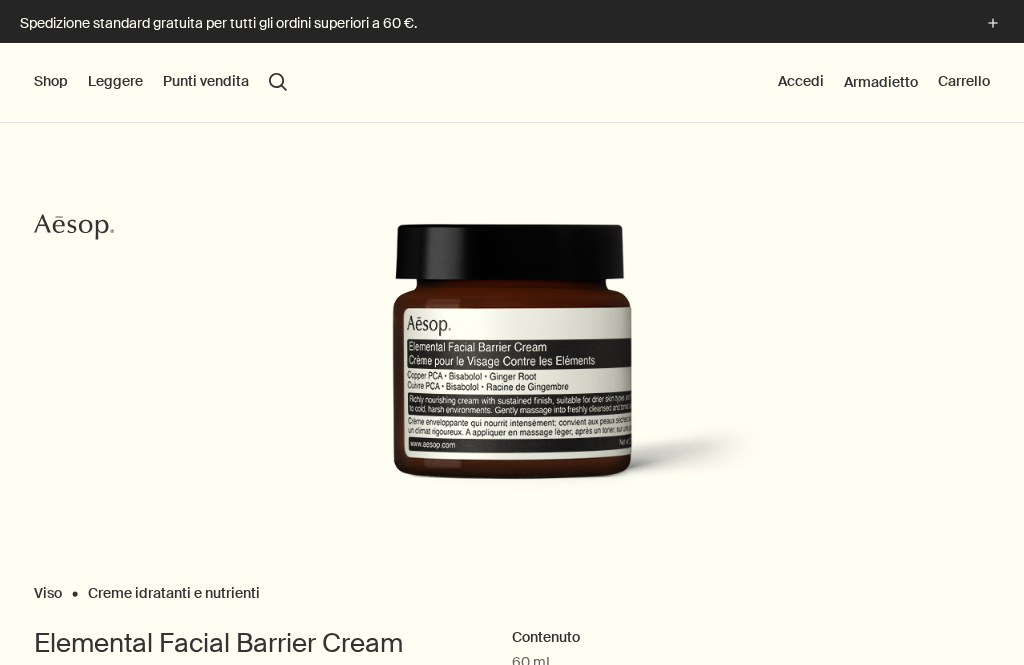 scroll, scrollTop: 0, scrollLeft: 0, axis: both 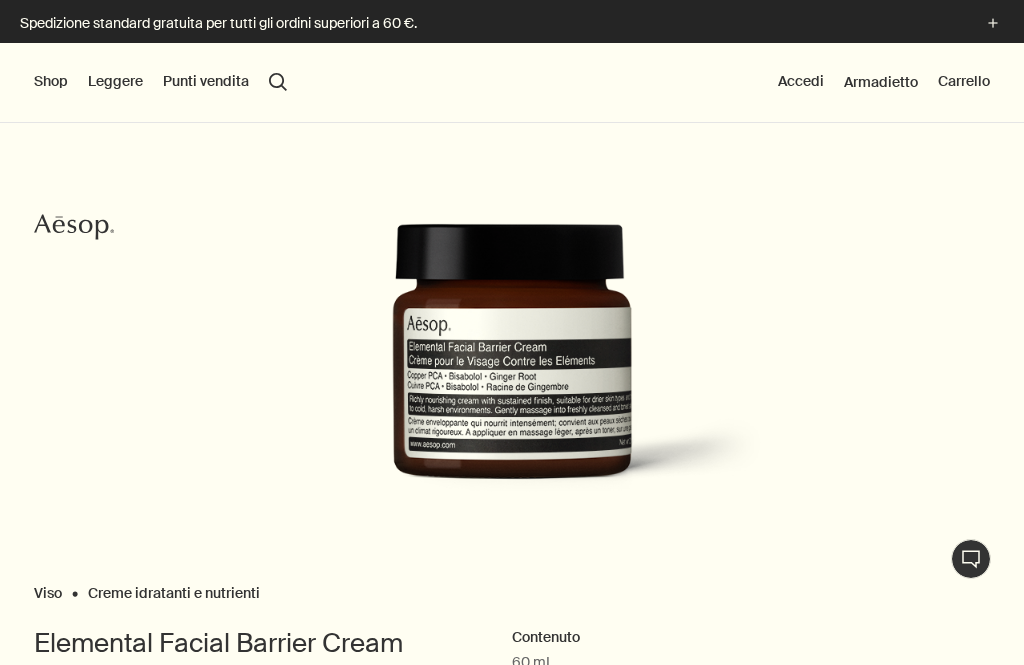 click on "Shop" at bounding box center [51, 82] 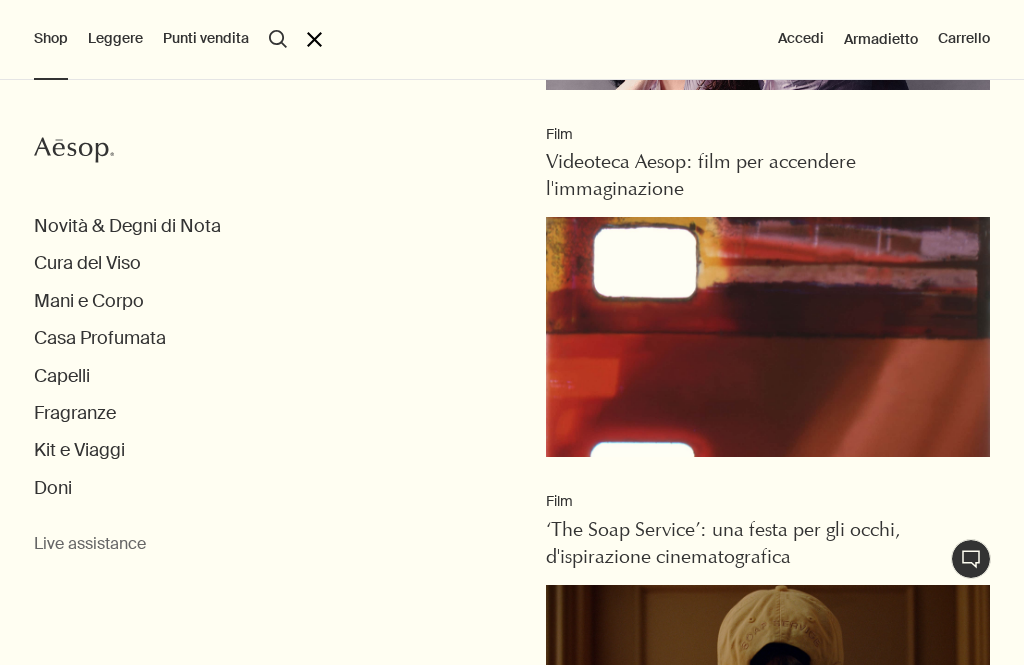 scroll, scrollTop: 560, scrollLeft: 0, axis: vertical 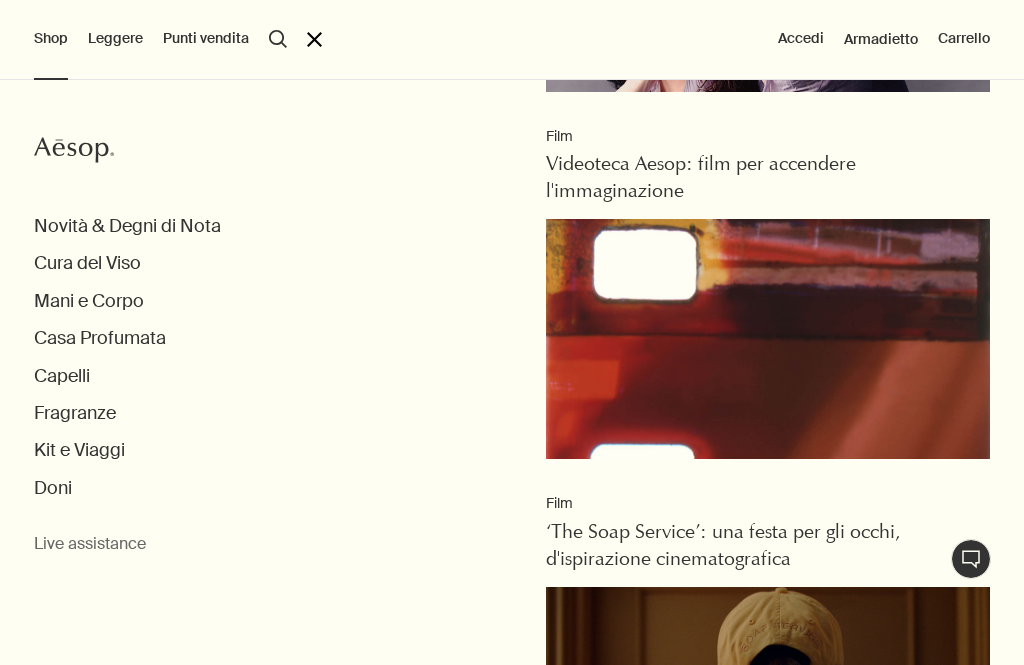 click on "Kit e Viaggi" at bounding box center (79, 450) 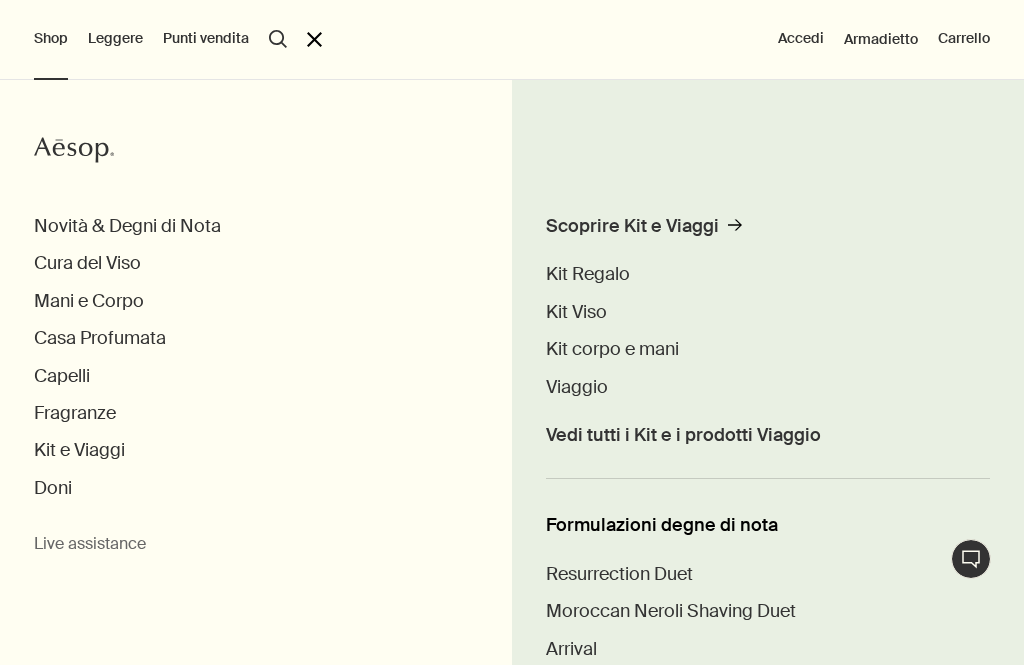 click on "Kit Viso" at bounding box center (576, 312) 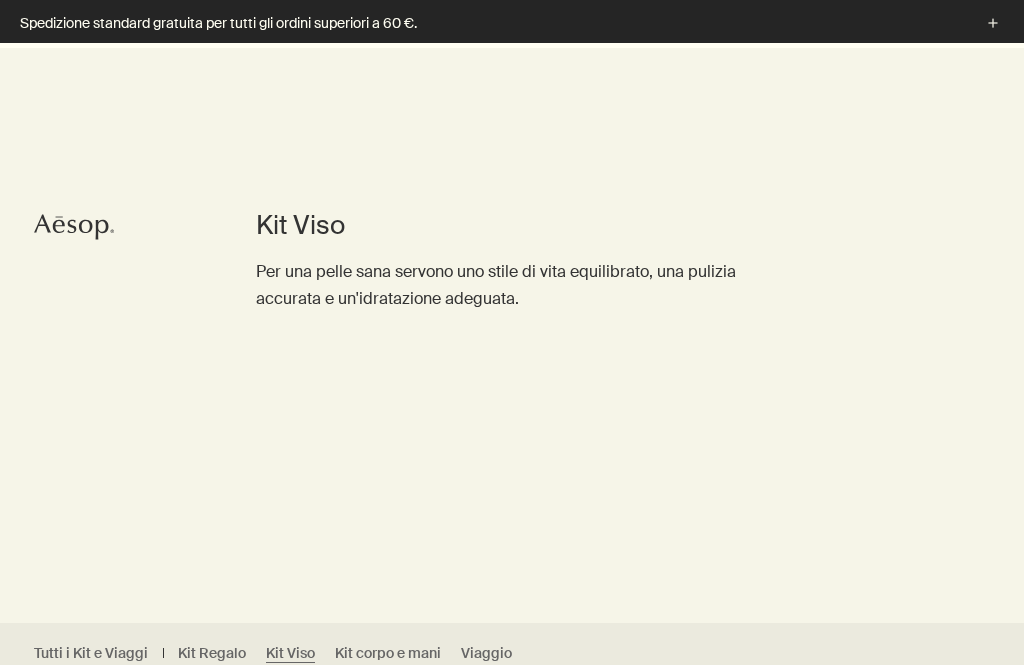 scroll, scrollTop: 520, scrollLeft: 0, axis: vertical 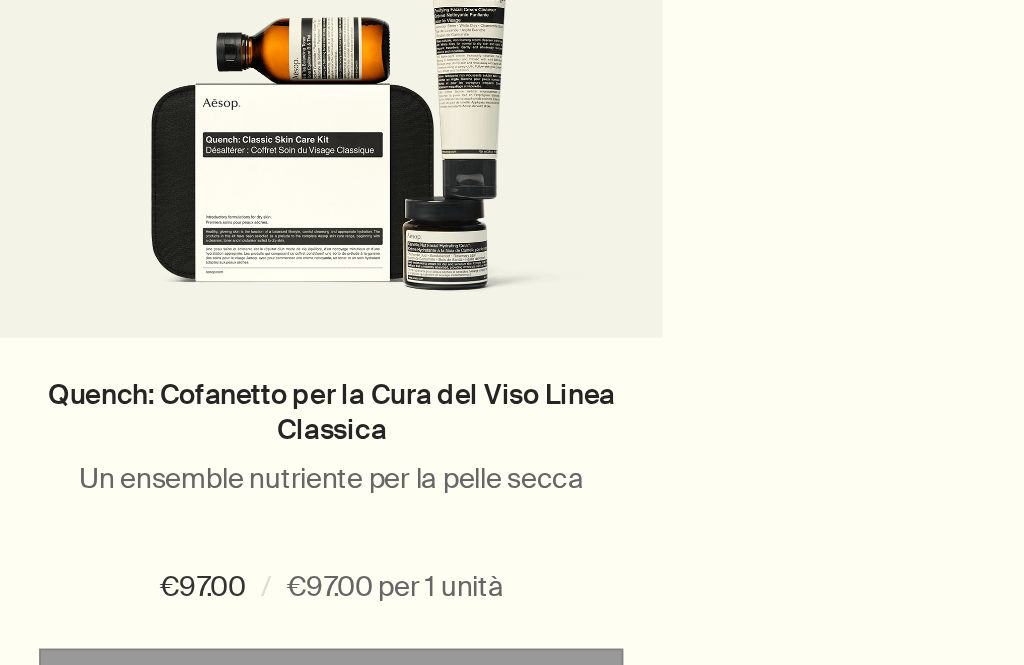 click at bounding box center [169, 357] 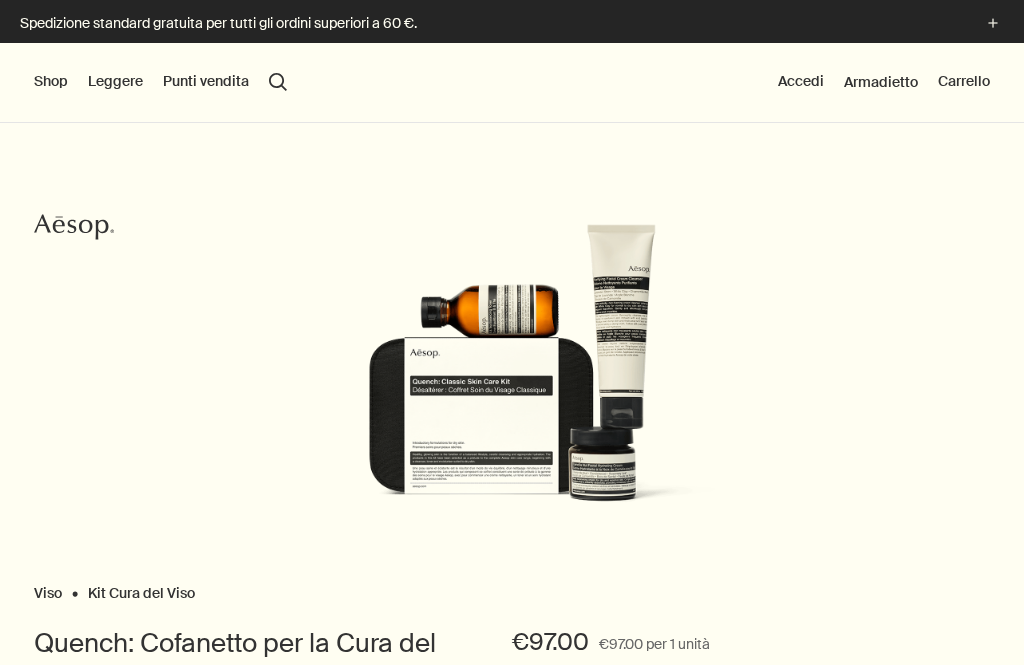 scroll, scrollTop: 0, scrollLeft: 0, axis: both 